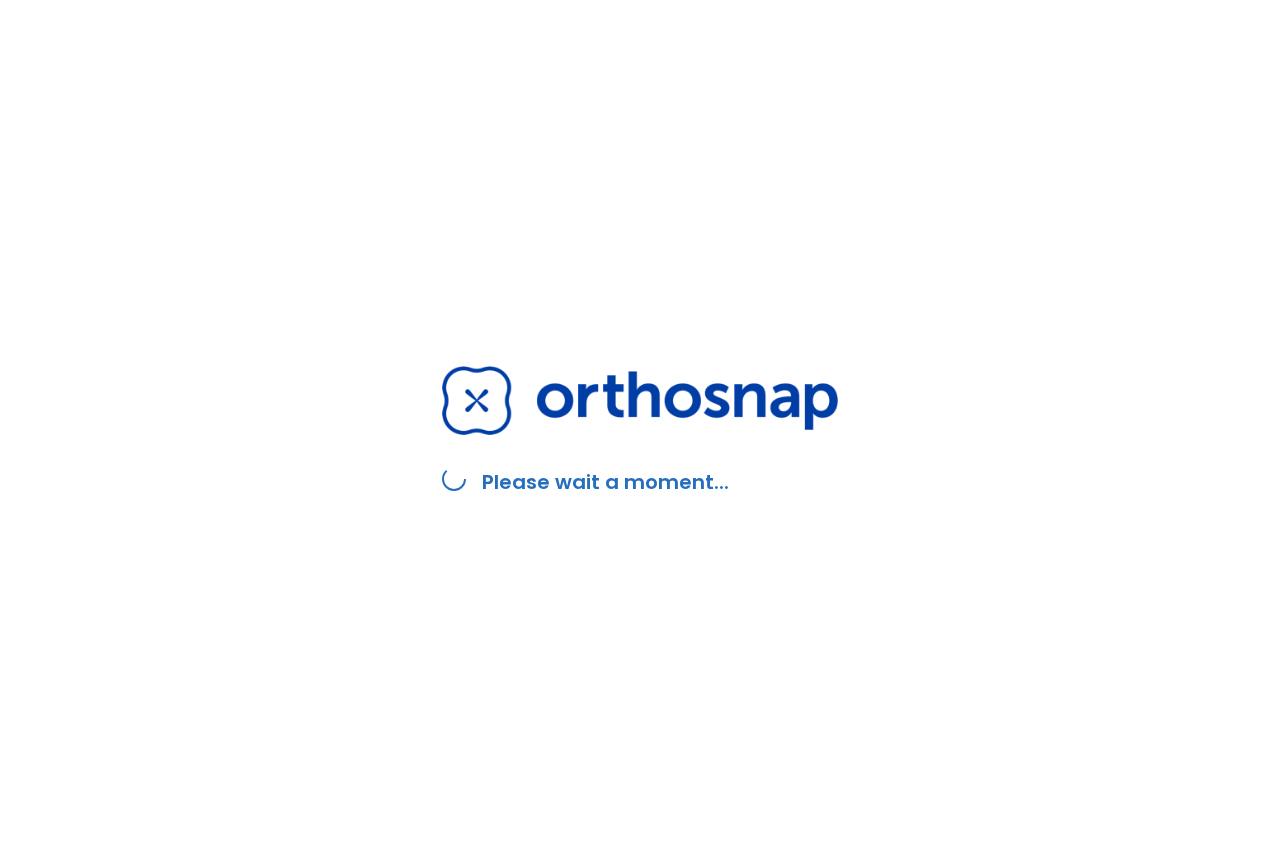 scroll, scrollTop: 0, scrollLeft: 0, axis: both 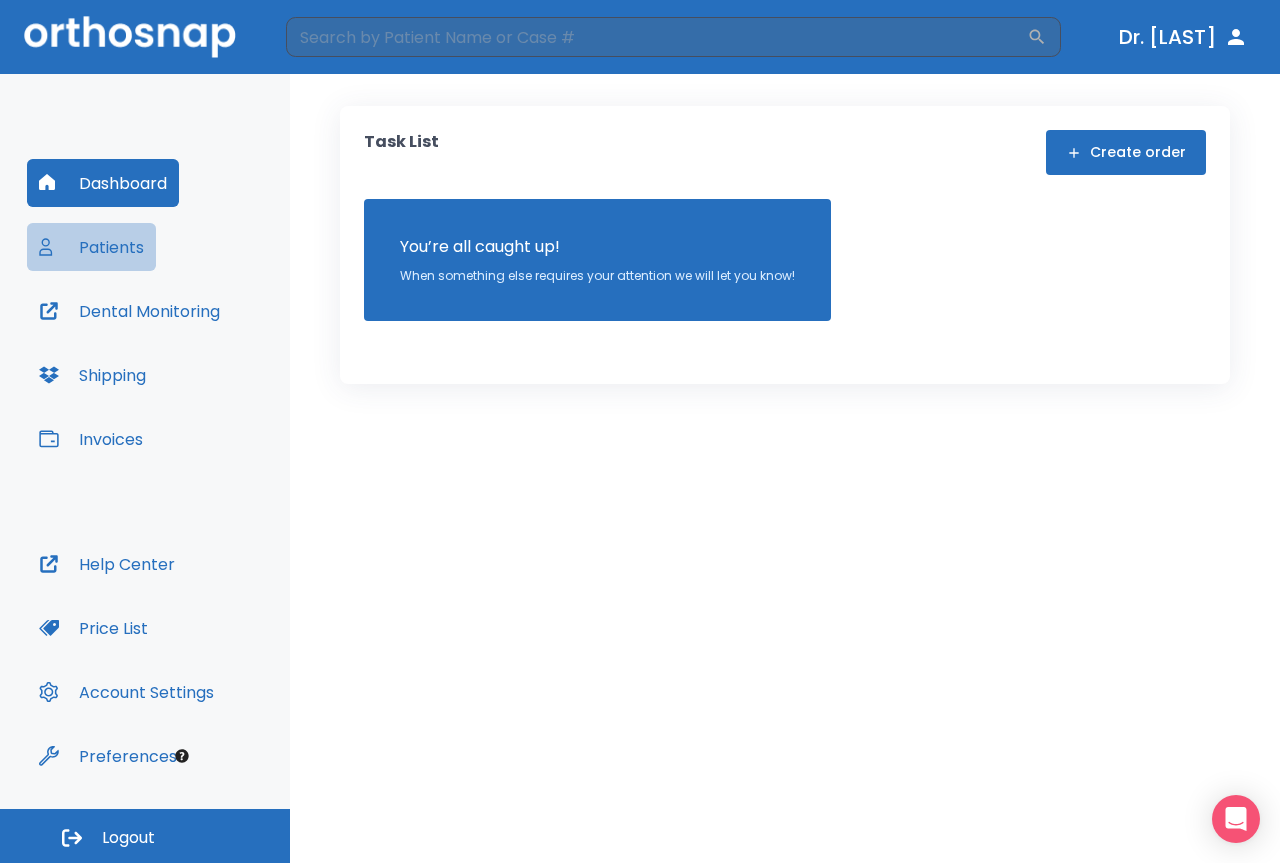 click on "Patients" at bounding box center (91, 247) 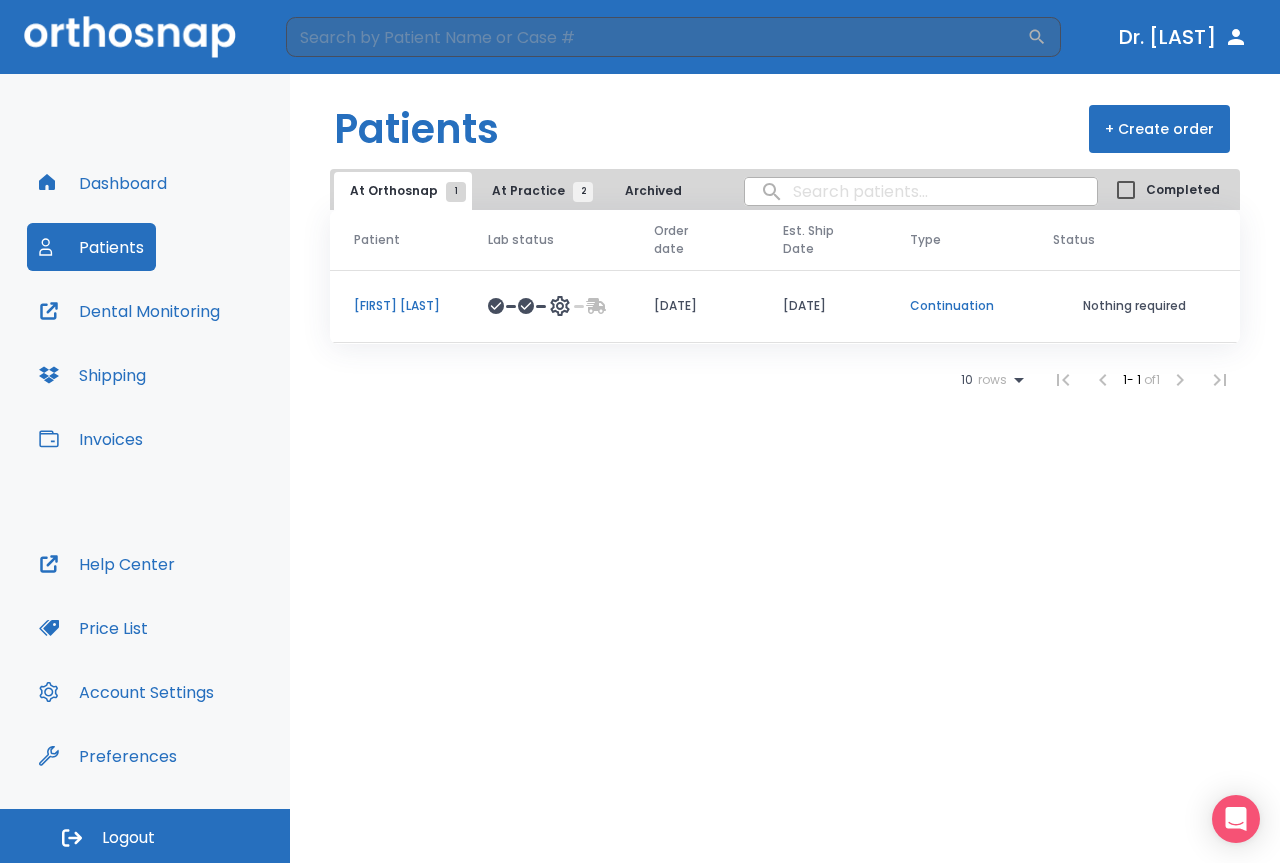 click on "[FIRST] [LAST]" at bounding box center (397, 306) 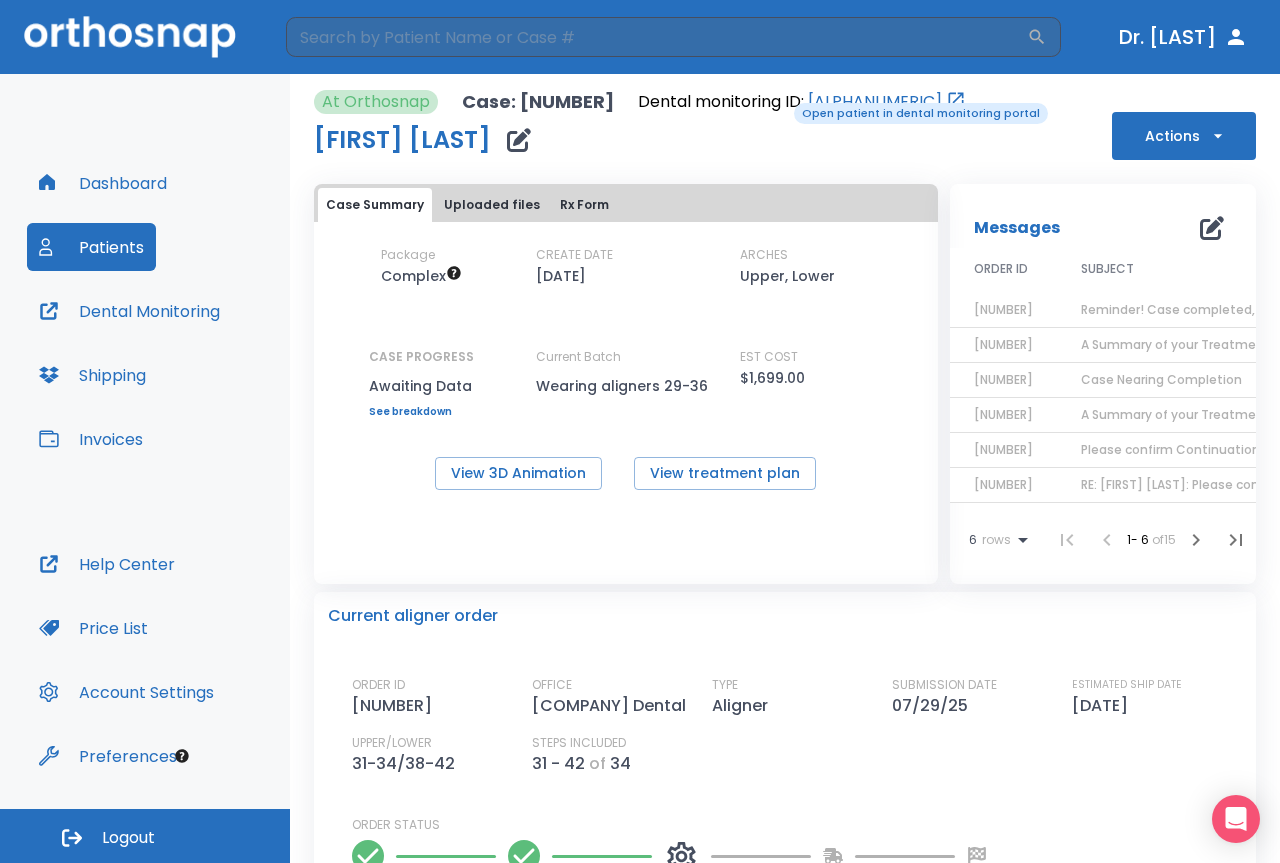click on "[ALPHANUMERIC]" at bounding box center (875, 102) 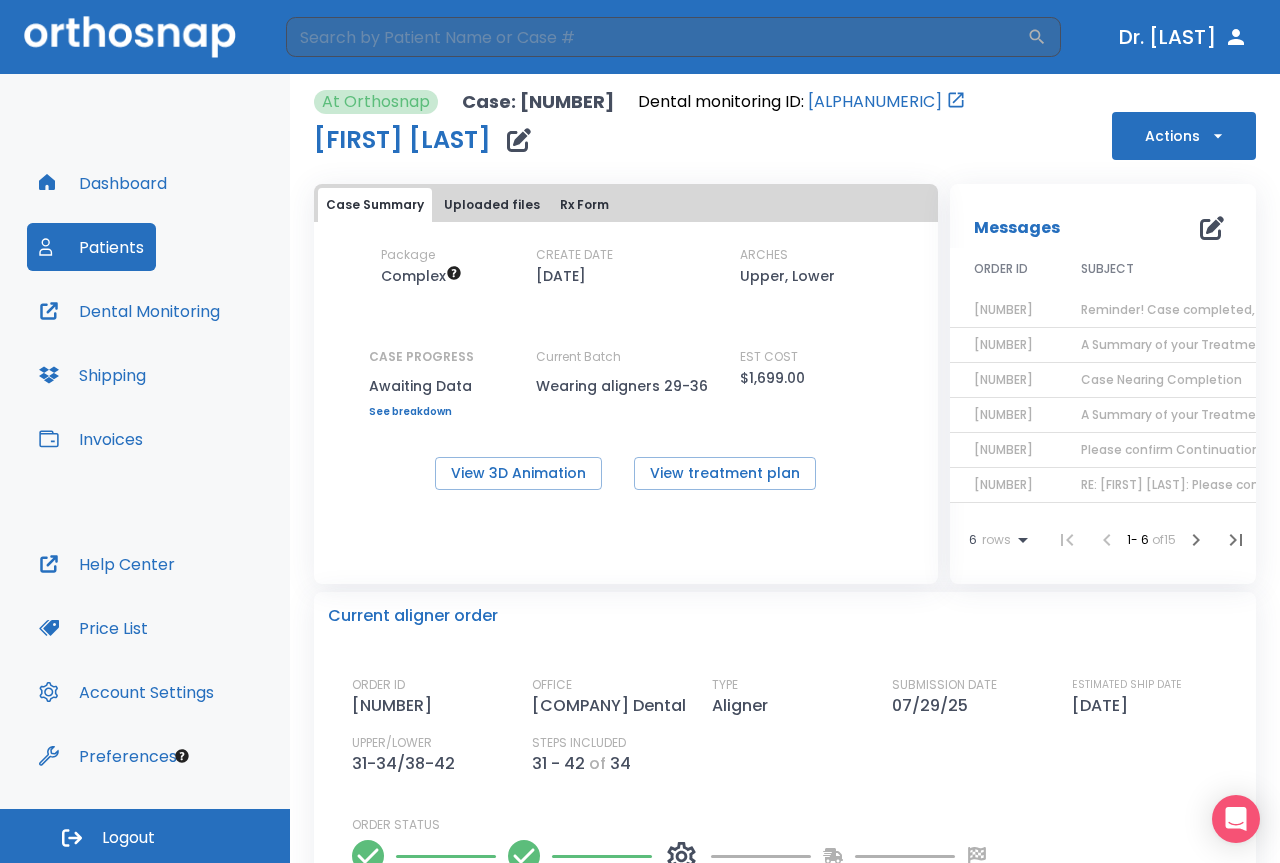 click on "Actions" at bounding box center [1184, 136] 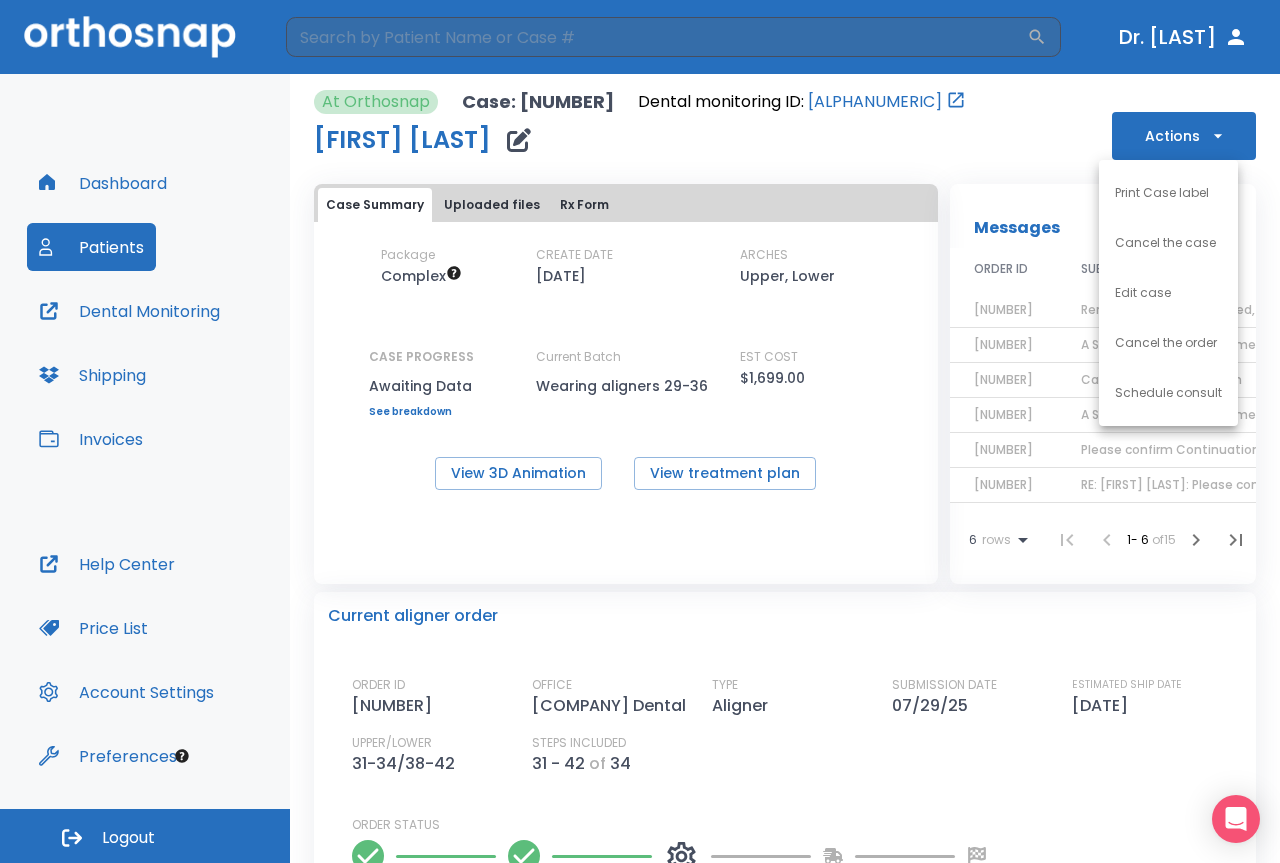 click at bounding box center (640, 431) 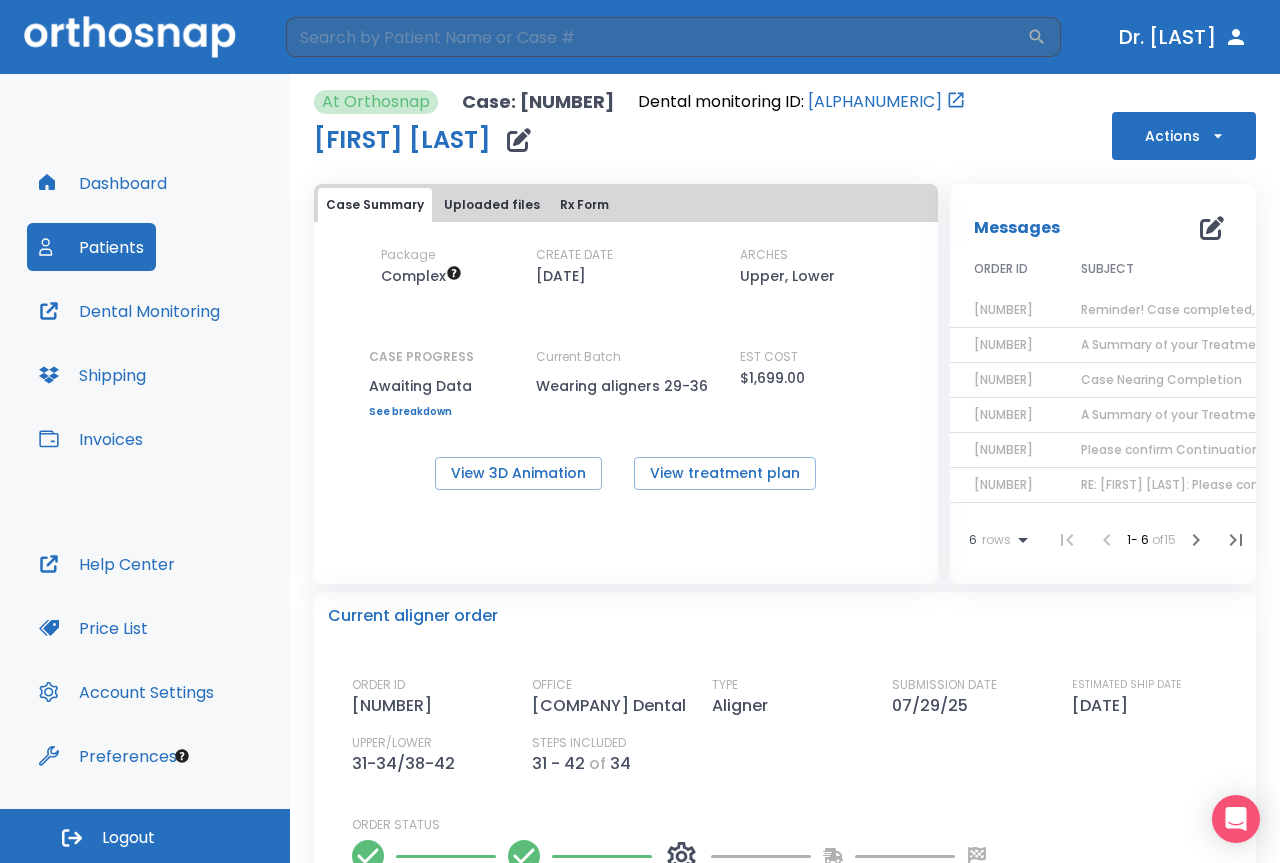 click on "Reminder! Case completed, please assess final result!" at bounding box center [1250, 309] 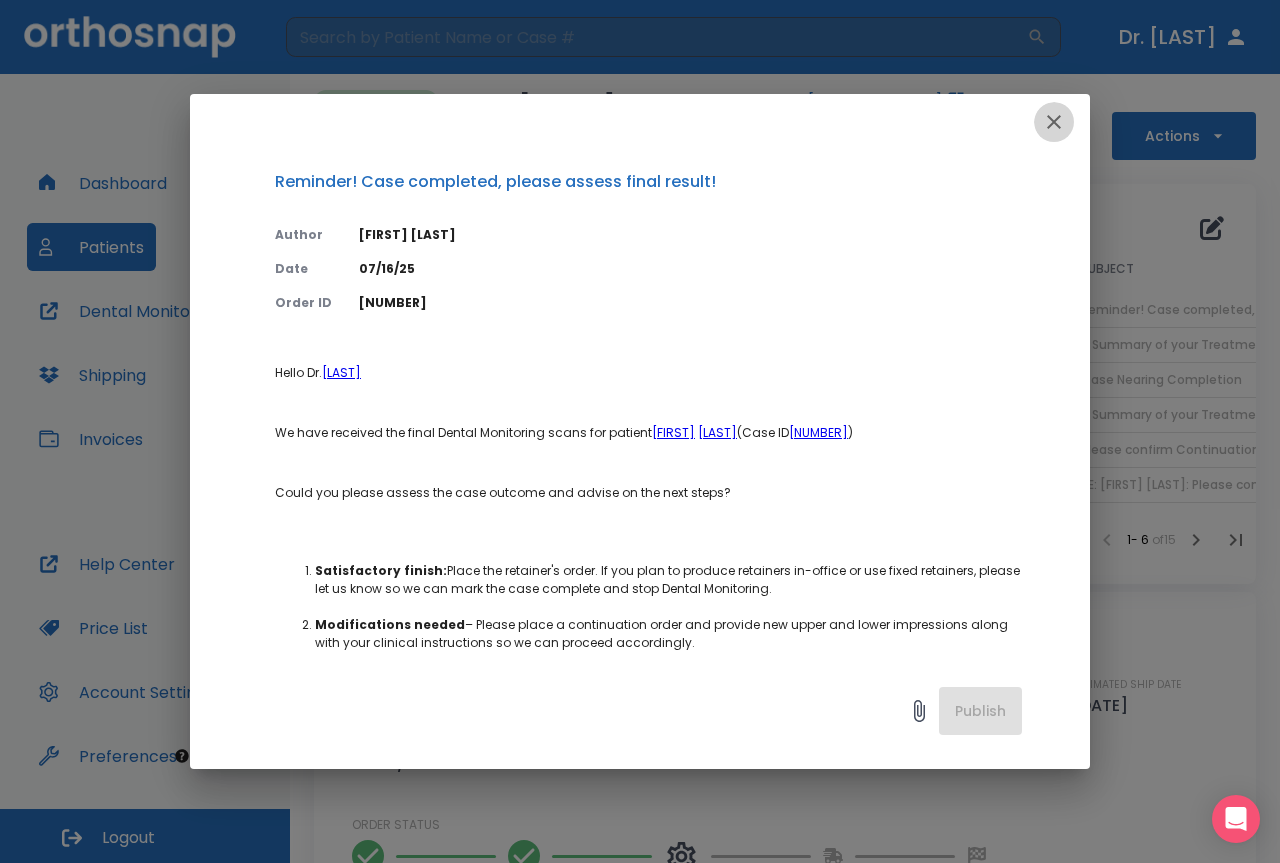 click 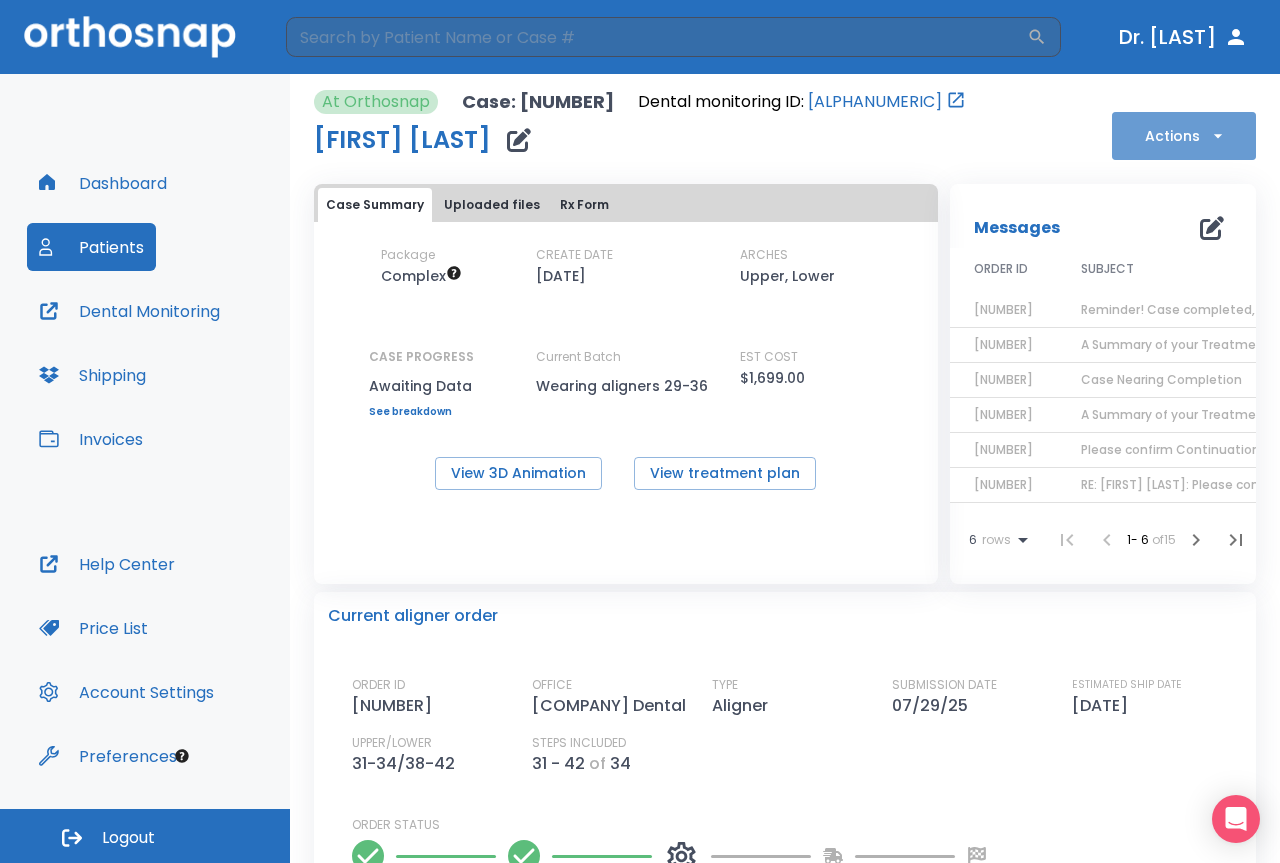 click on "Actions" at bounding box center [1184, 136] 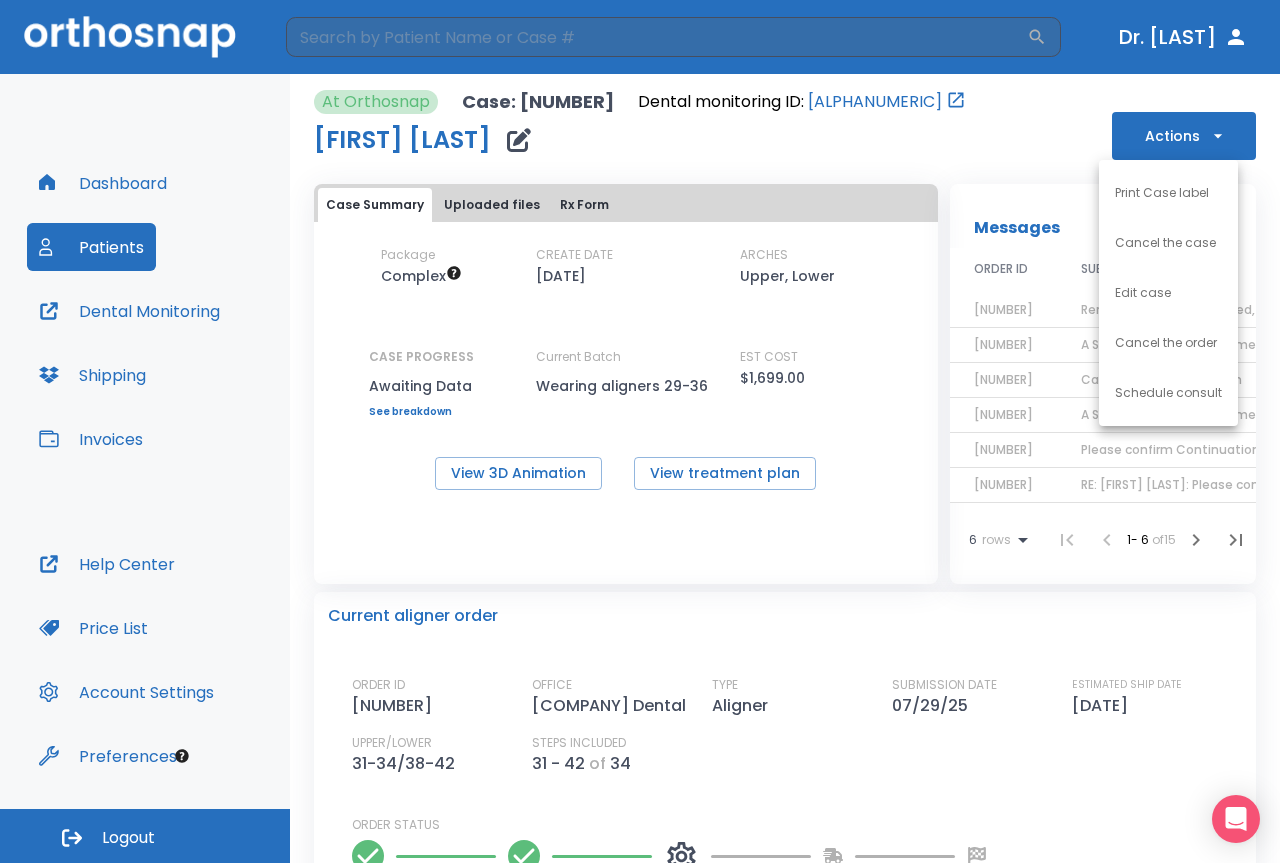 click at bounding box center [640, 431] 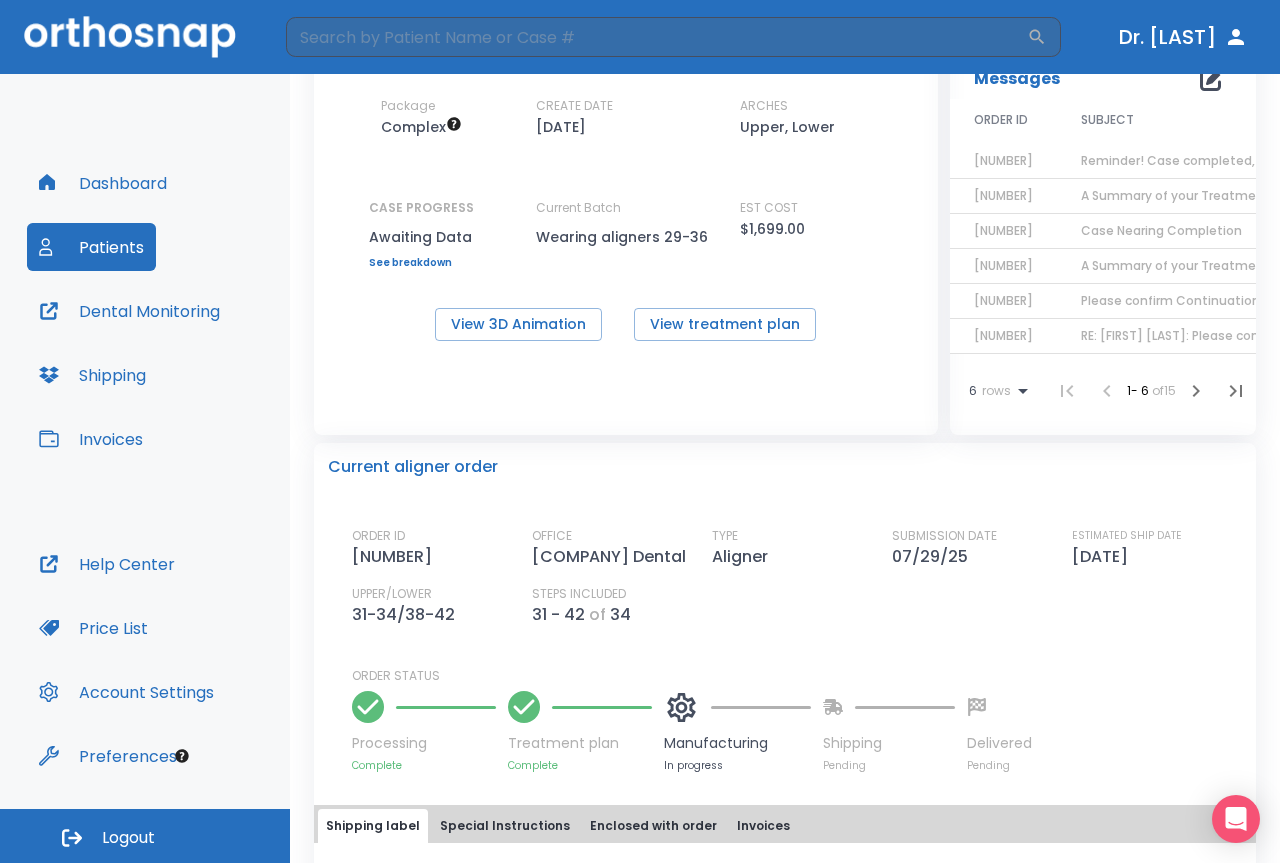 scroll, scrollTop: 0, scrollLeft: 0, axis: both 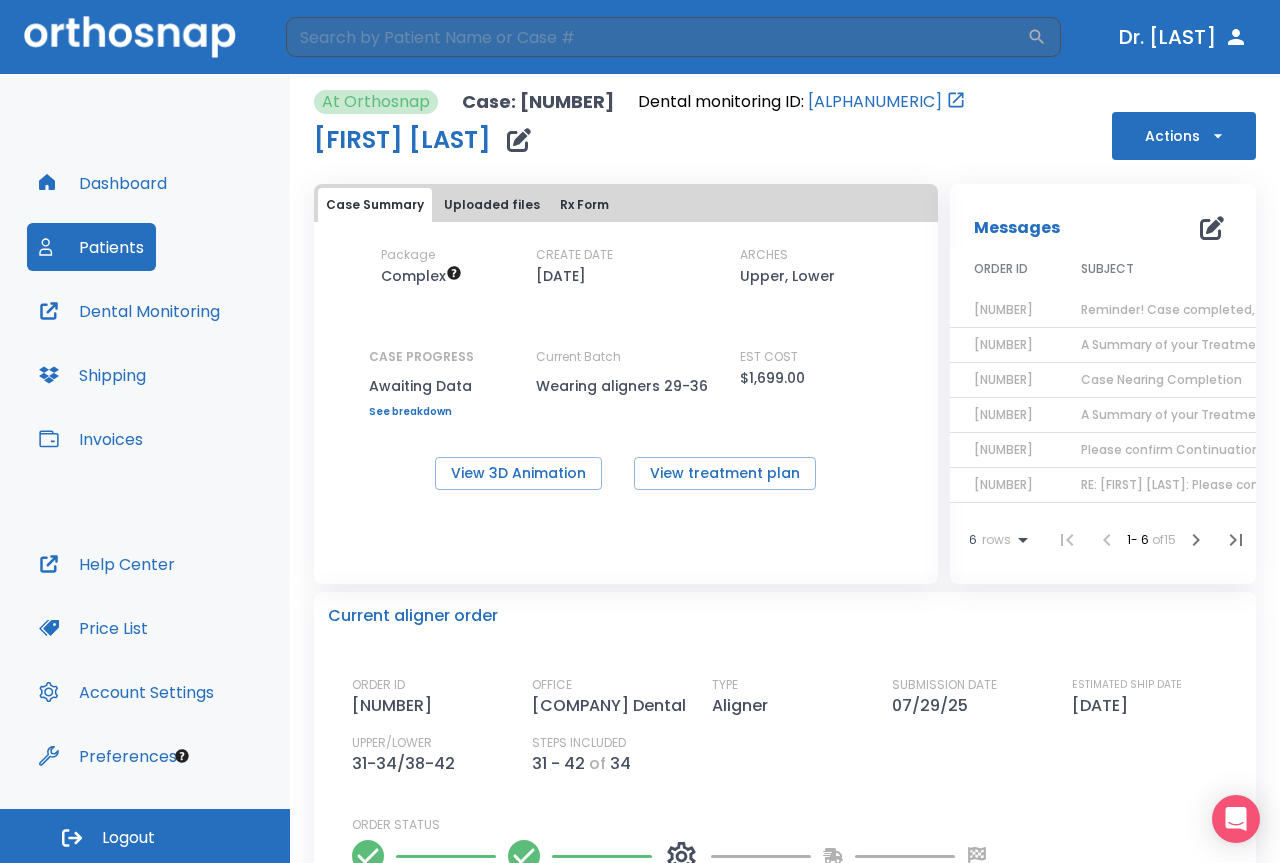 click on "Patients" at bounding box center [91, 247] 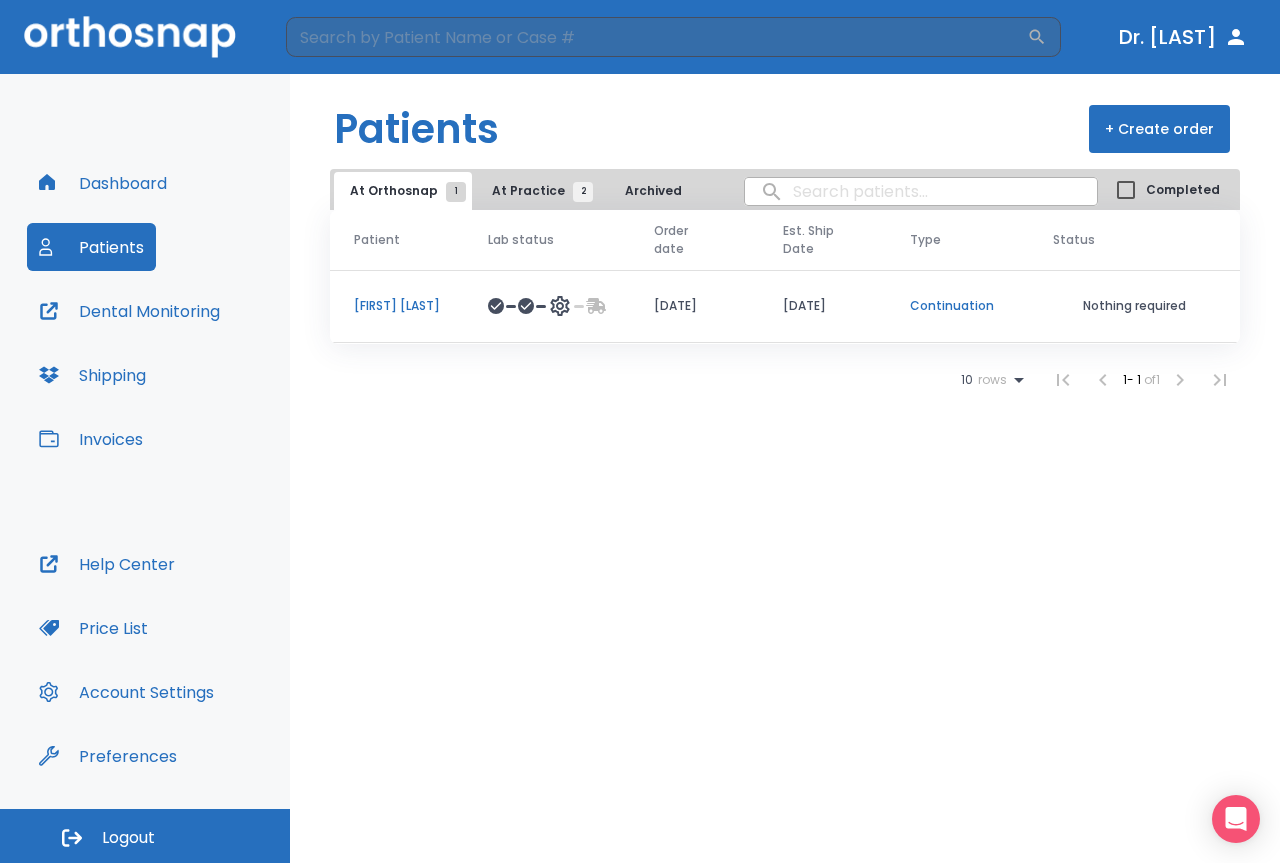 click on "At Practice 2" at bounding box center (537, 191) 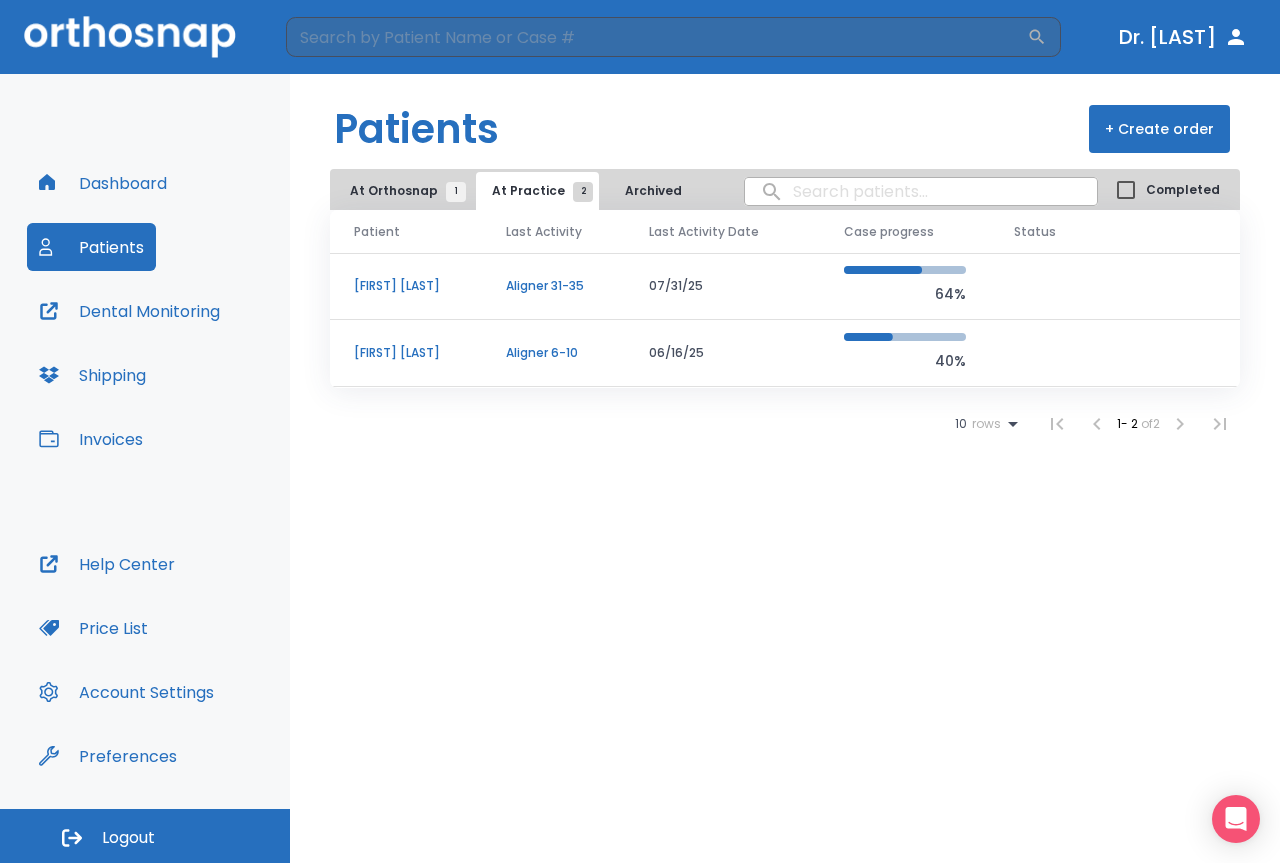 click on "Aligner 31-35" at bounding box center (553, 286) 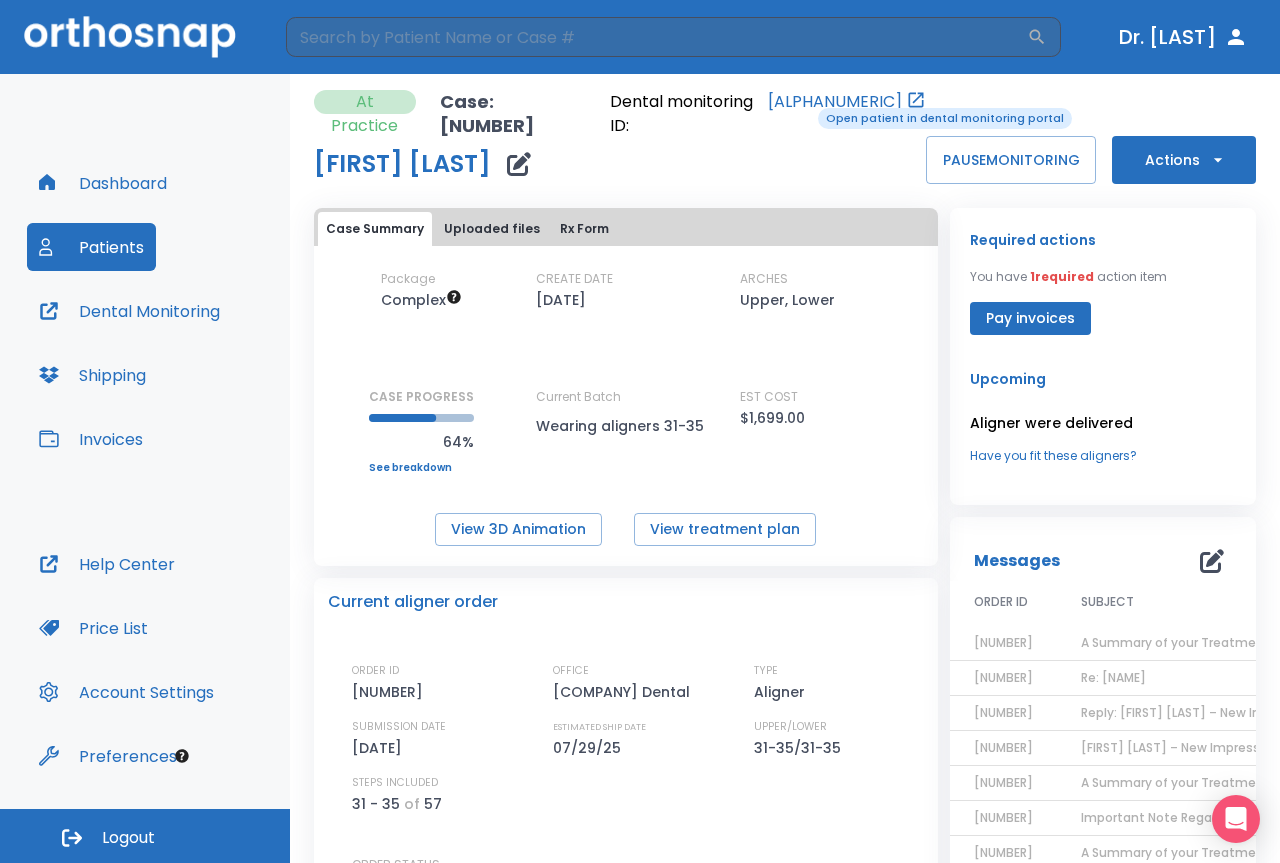click on "[ALPHANUMERIC]" at bounding box center (835, 114) 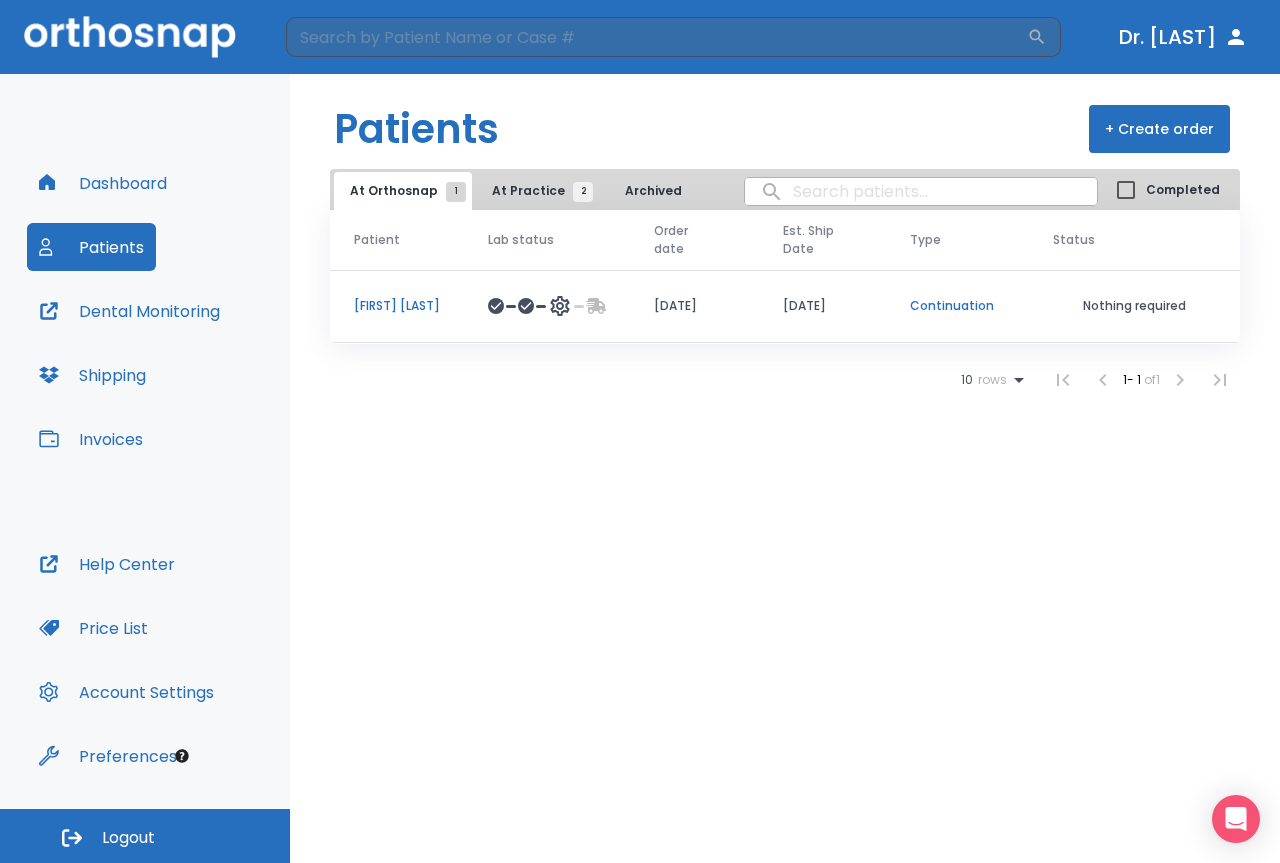 click on "Dashboard" at bounding box center (103, 183) 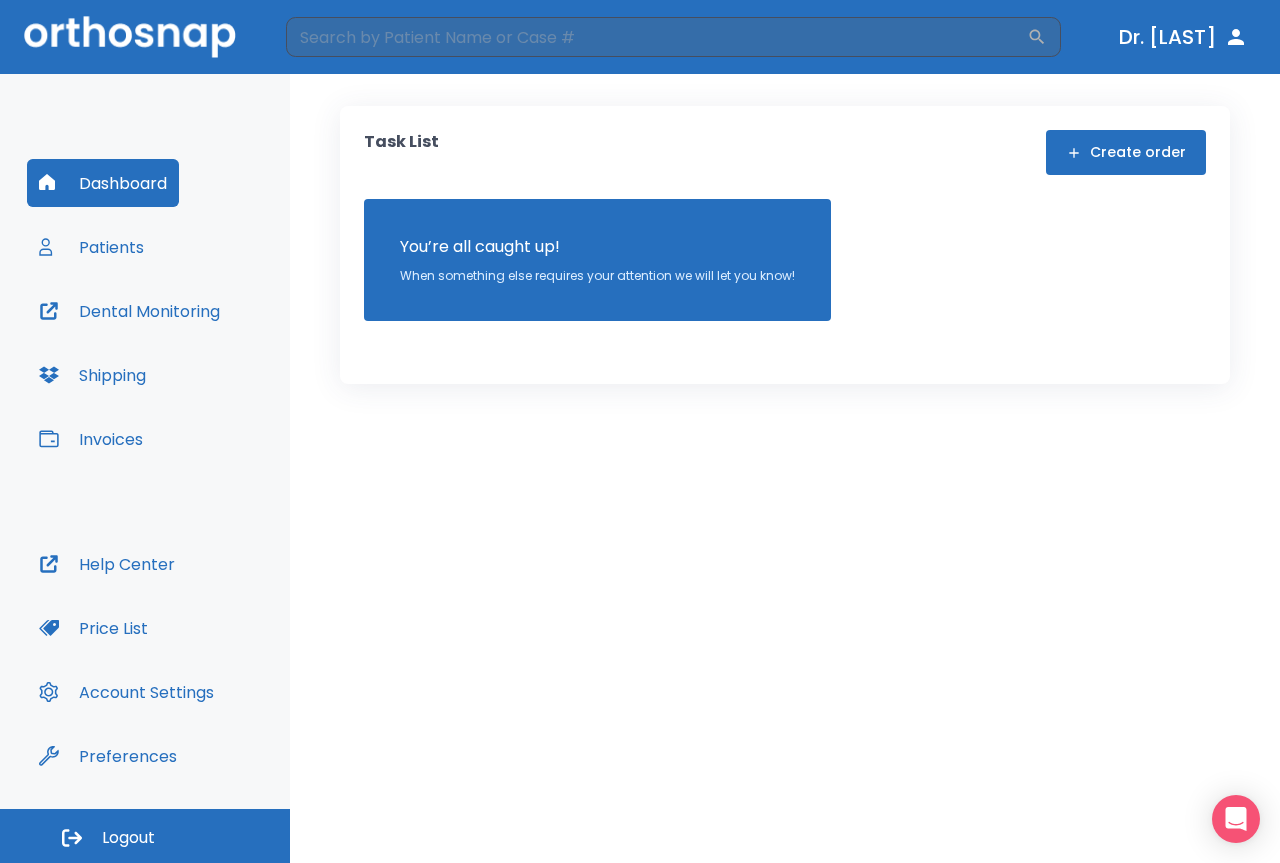 click on "Dashboard Patients Dental Monitoring Shipping Invoices" at bounding box center (145, 349) 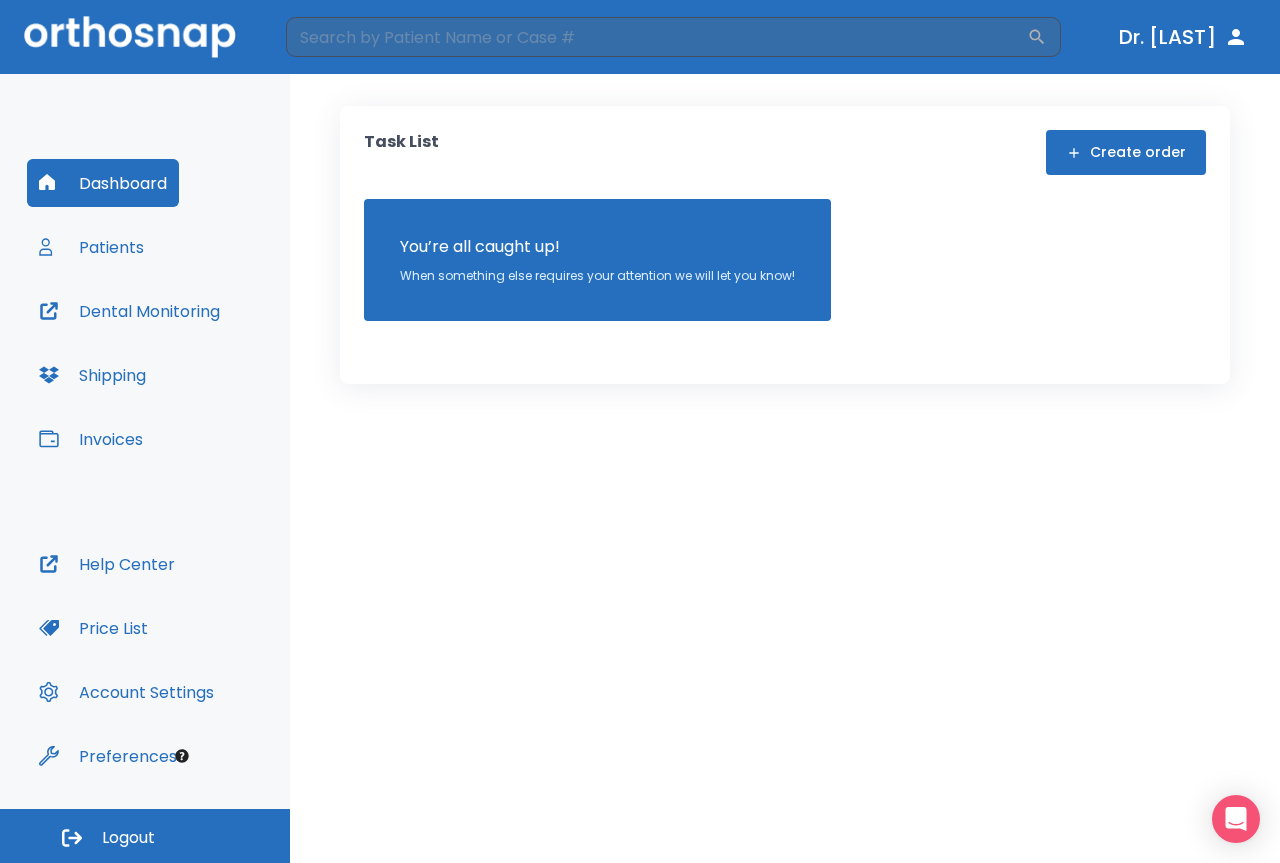 click on "Patients" at bounding box center (91, 247) 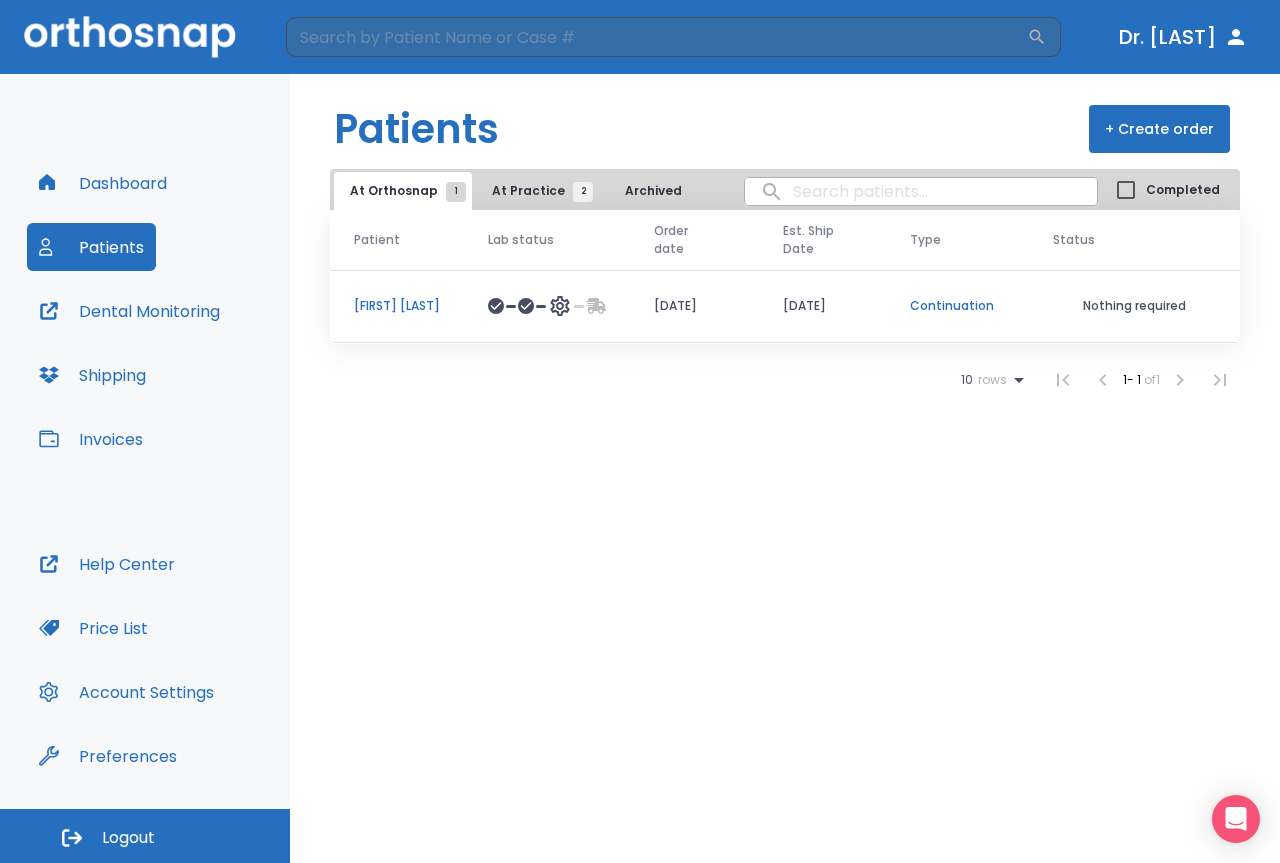 click on "At Practice 2" at bounding box center (537, 191) 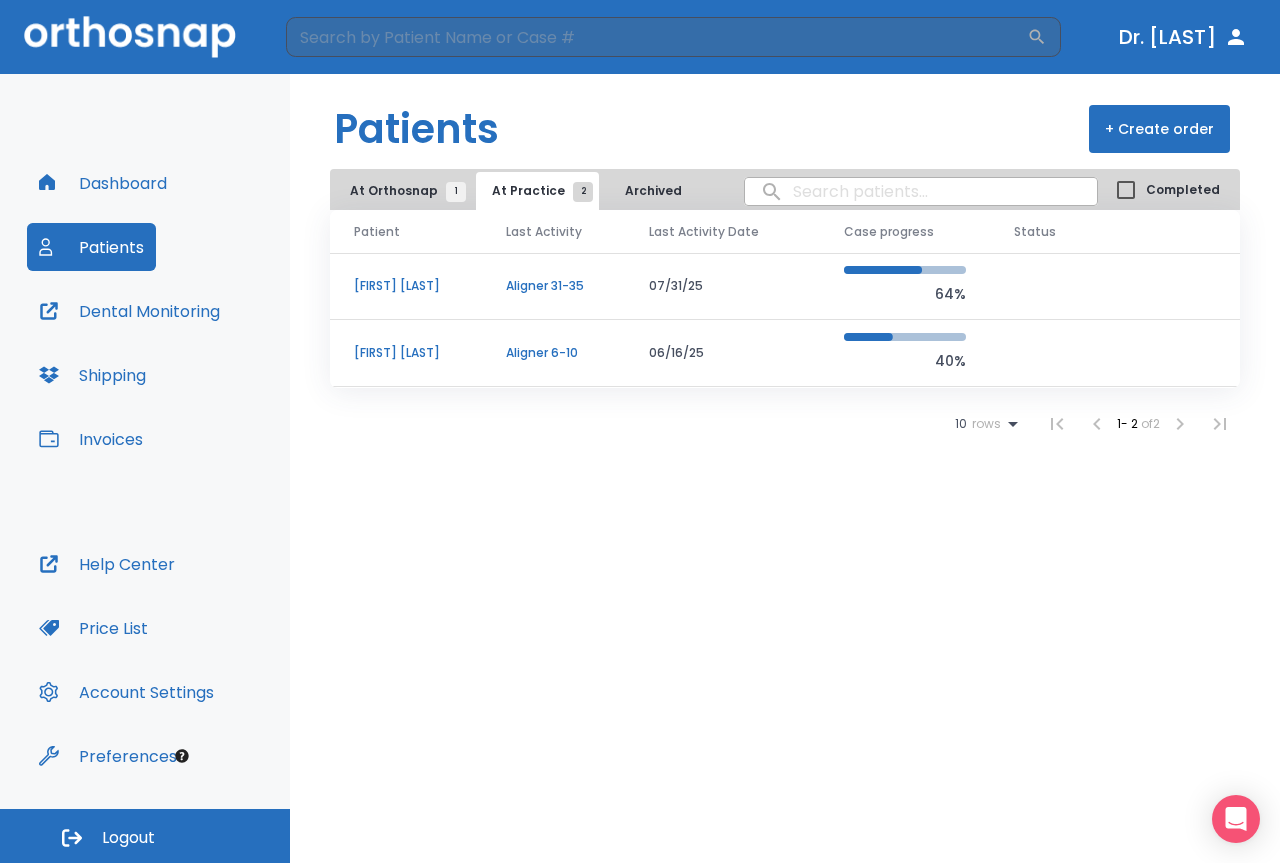 click on "[FIRST] [LAST]" at bounding box center [406, 286] 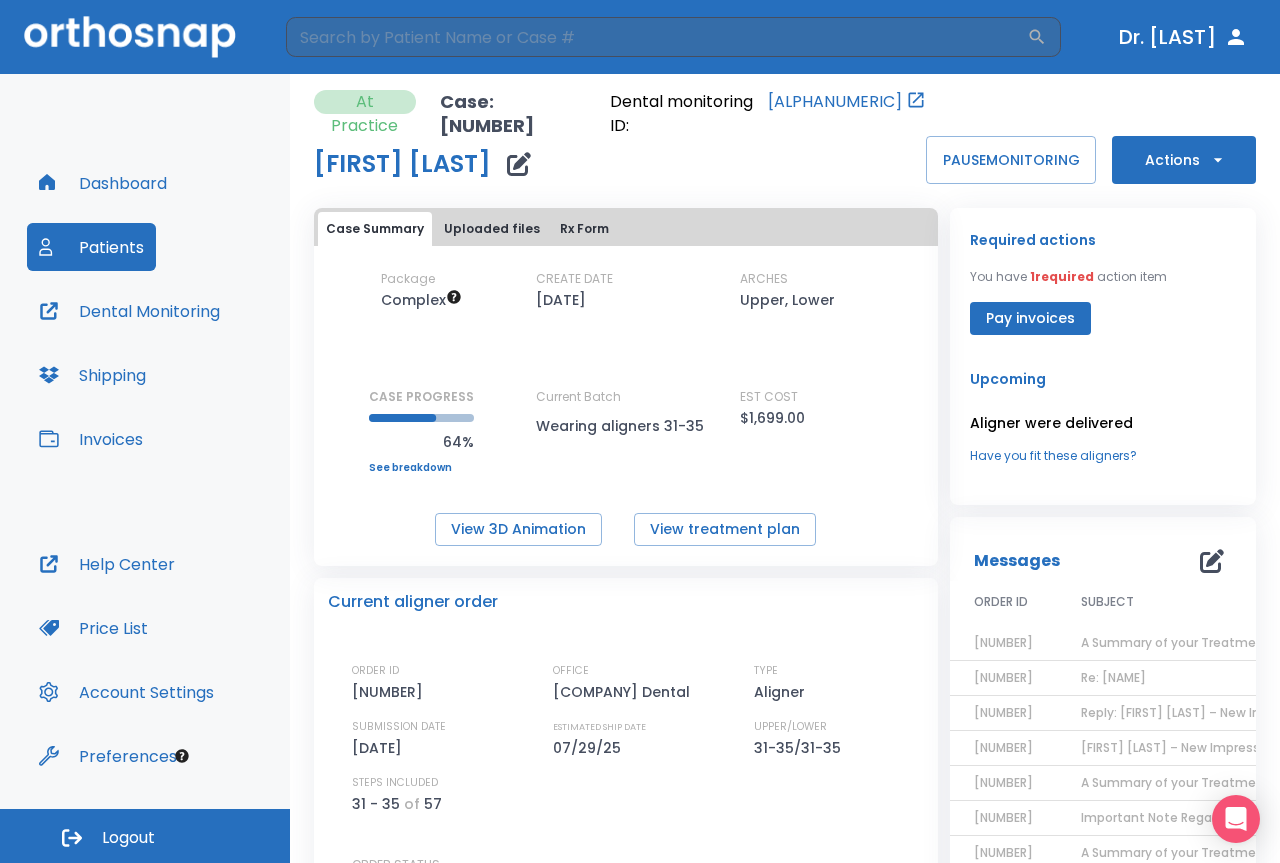 click on "Dental Monitoring" at bounding box center [129, 311] 